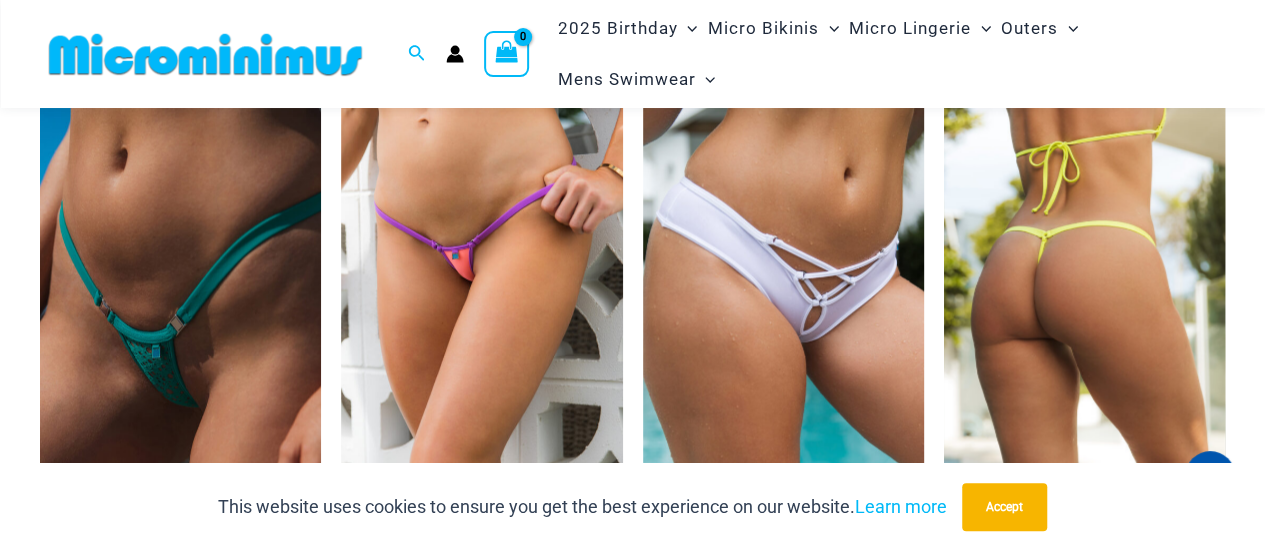scroll, scrollTop: 5185, scrollLeft: 0, axis: vertical 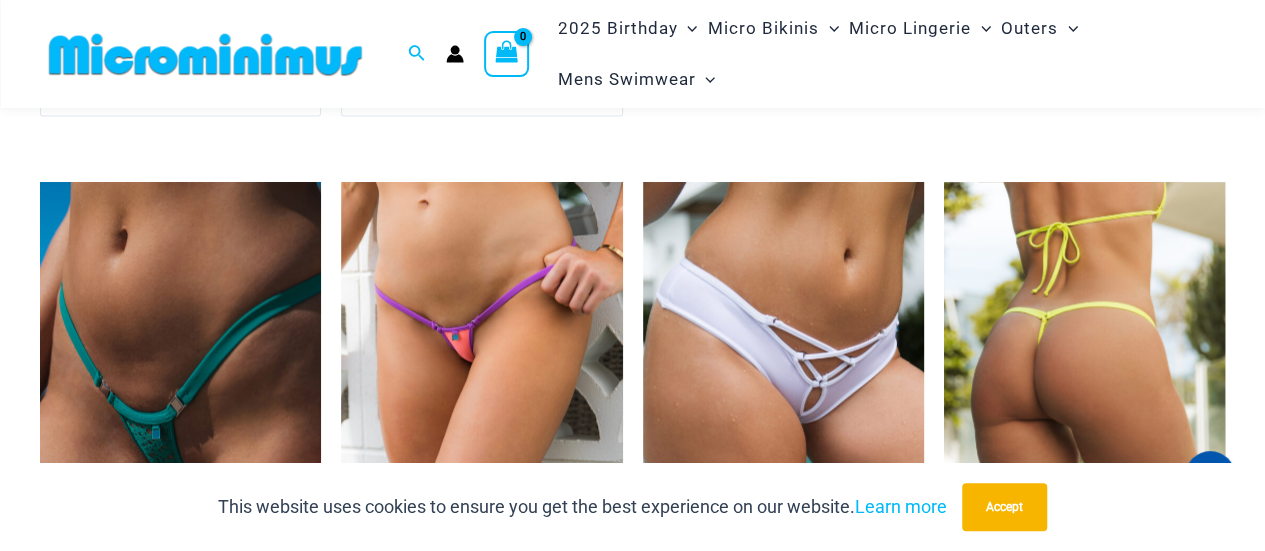click at bounding box center (1084, 393) 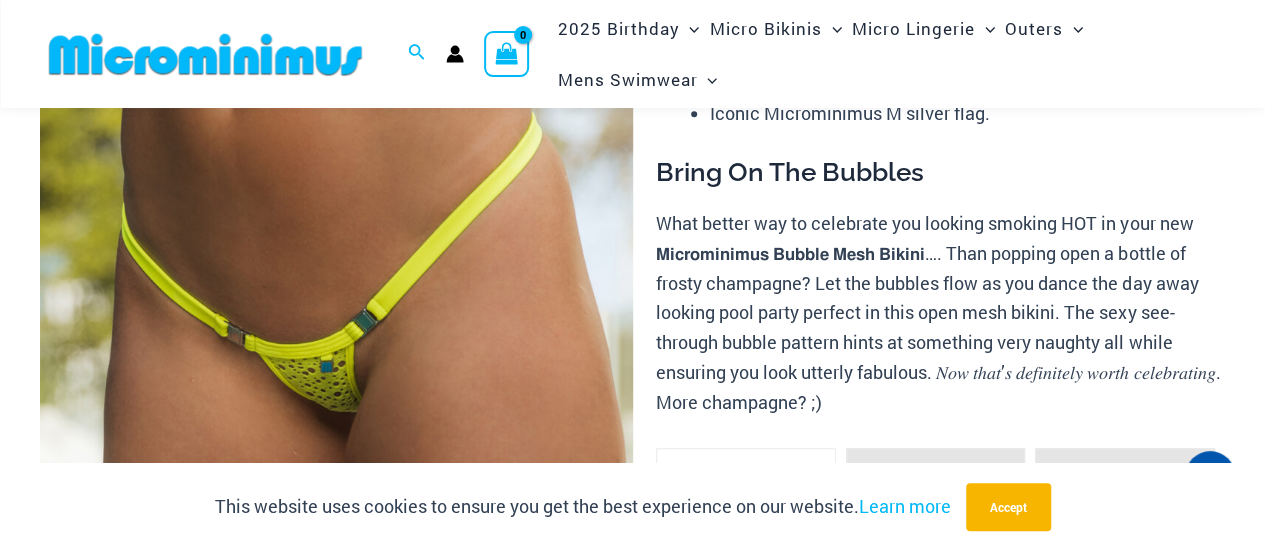 scroll, scrollTop: 0, scrollLeft: 0, axis: both 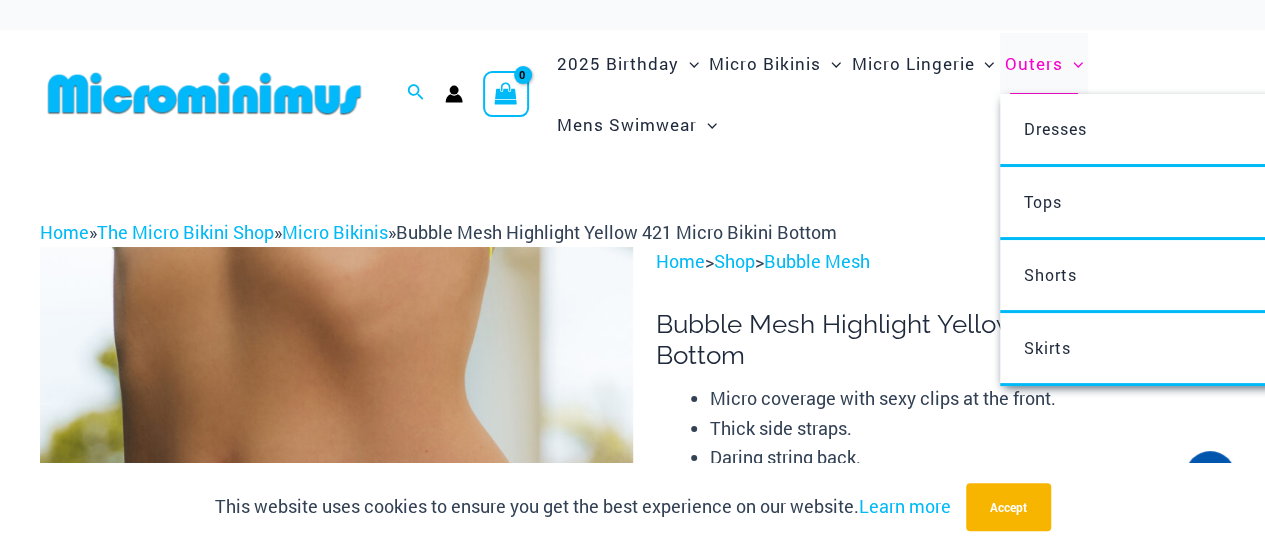 click on "Outers" at bounding box center [1034, 63] 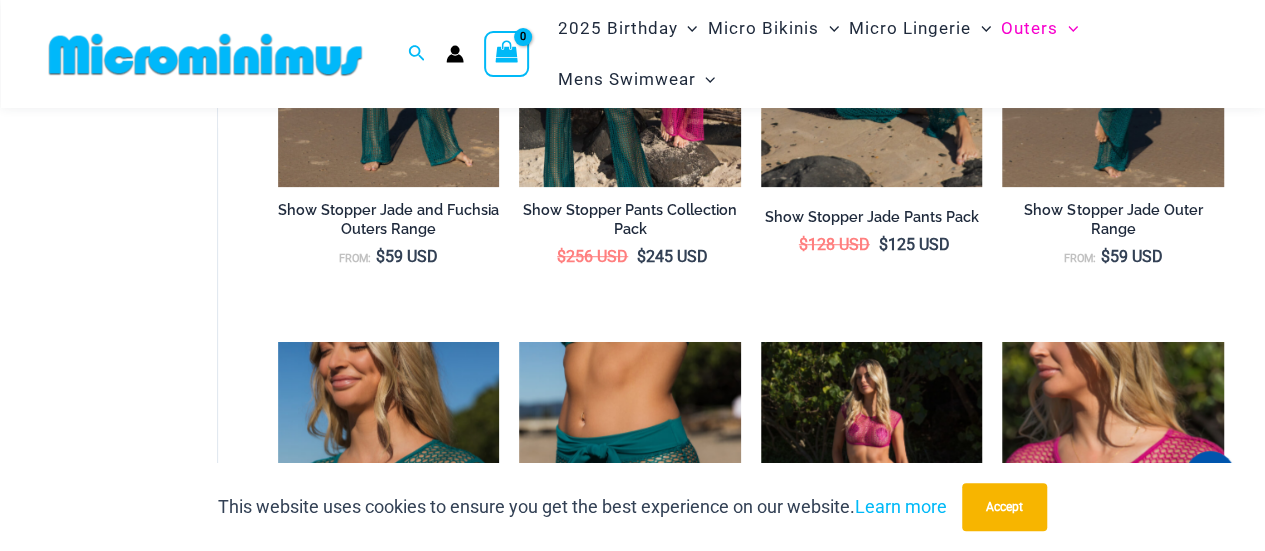 scroll, scrollTop: 0, scrollLeft: 0, axis: both 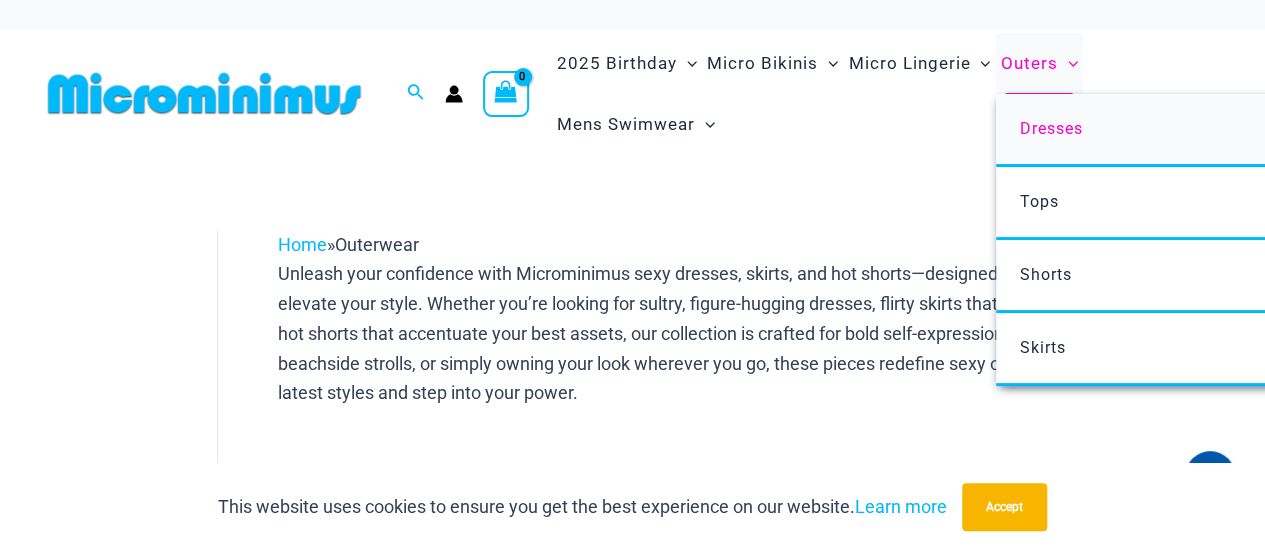 click on "Dresses" at bounding box center (1050, 128) 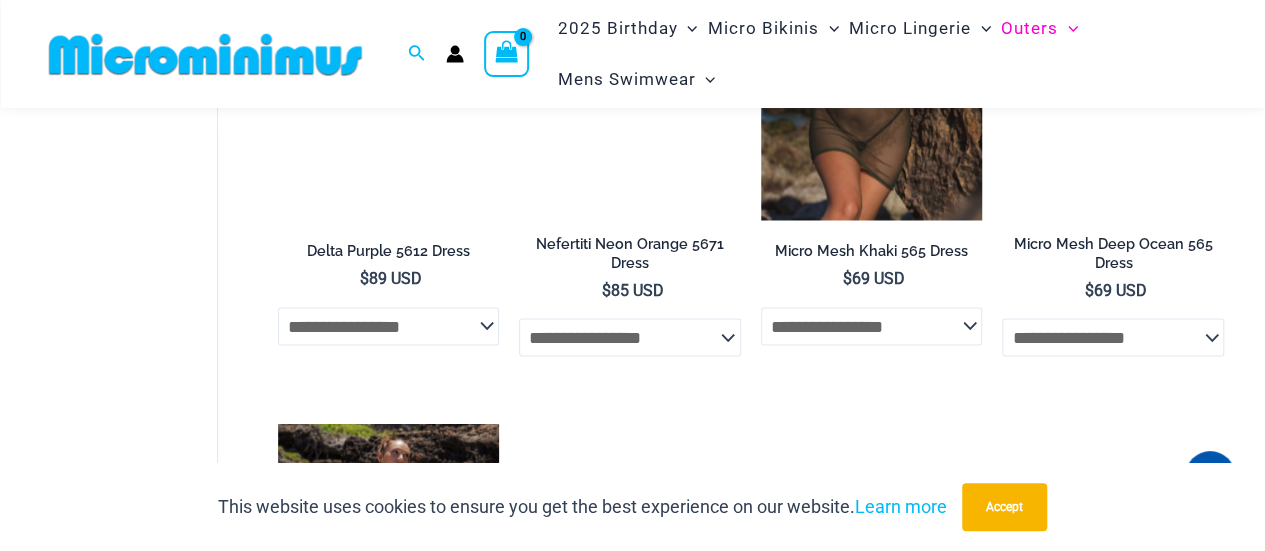 scroll, scrollTop: 1685, scrollLeft: 0, axis: vertical 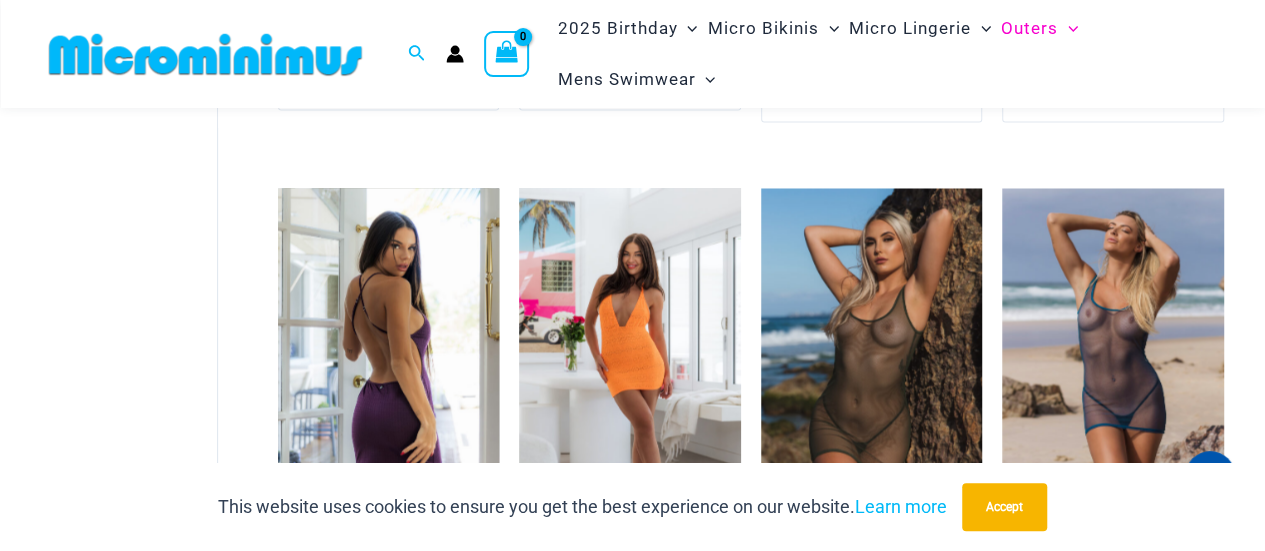 click at bounding box center [389, 354] 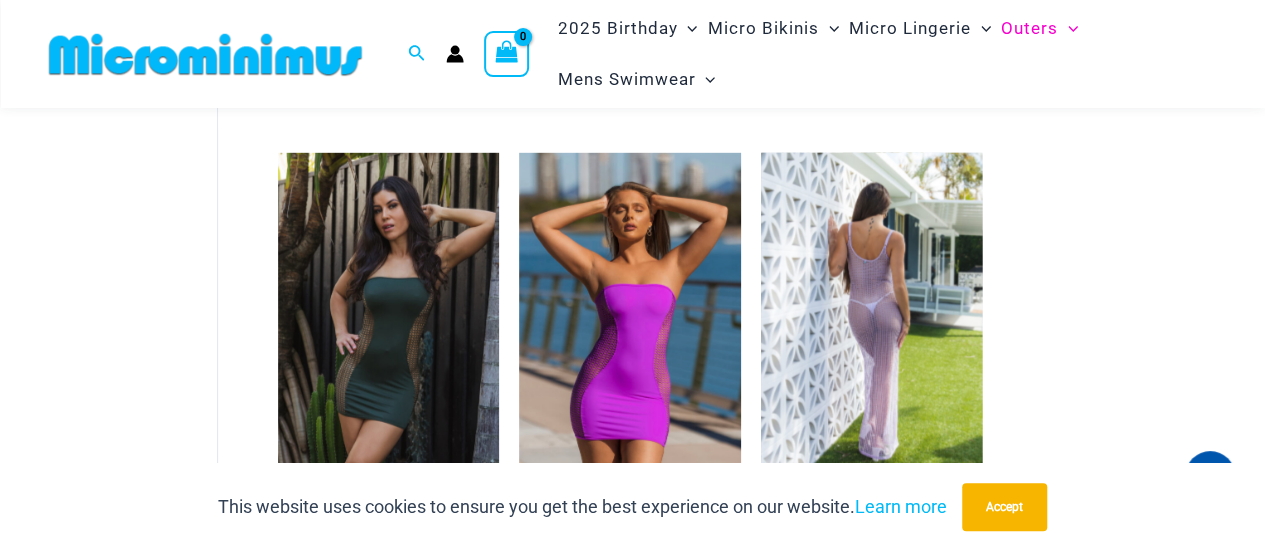 scroll, scrollTop: 2782, scrollLeft: 0, axis: vertical 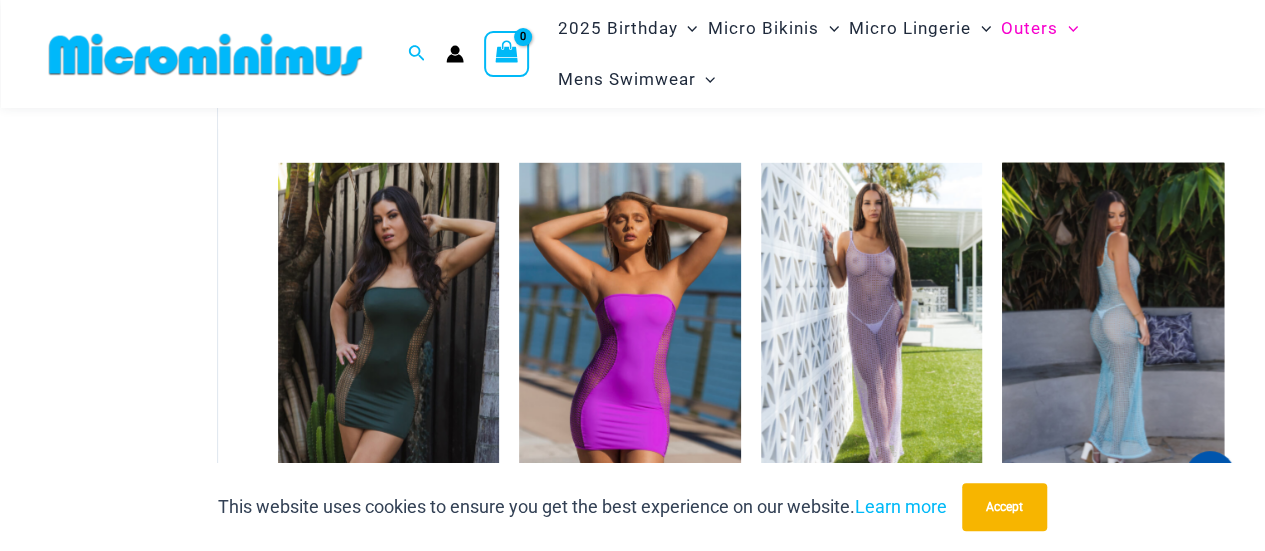 click at bounding box center [1113, 329] 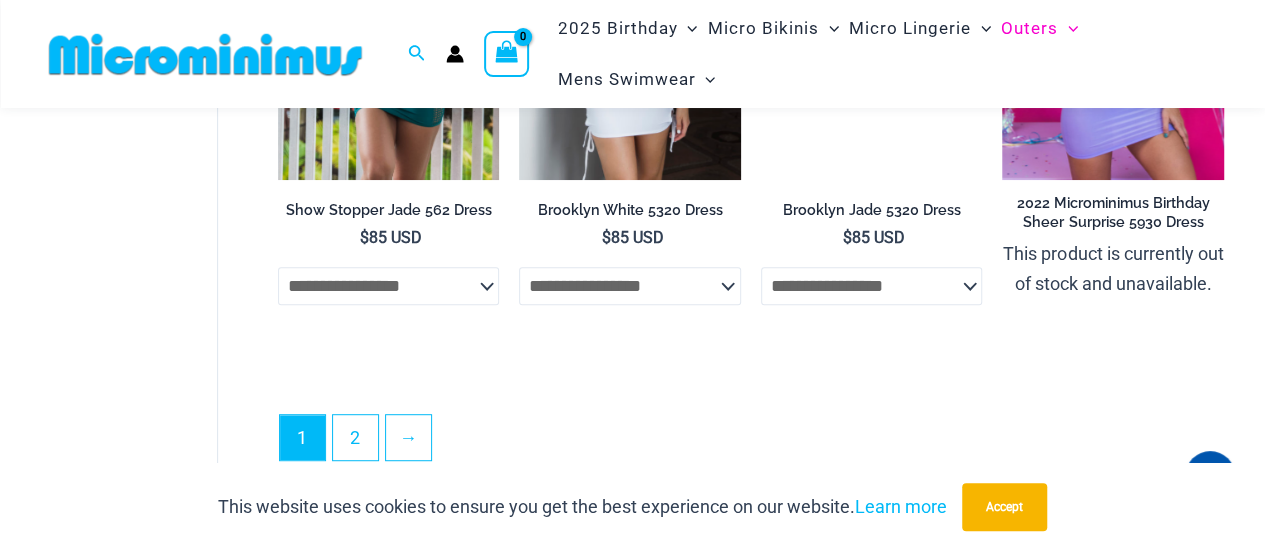scroll, scrollTop: 4170, scrollLeft: 0, axis: vertical 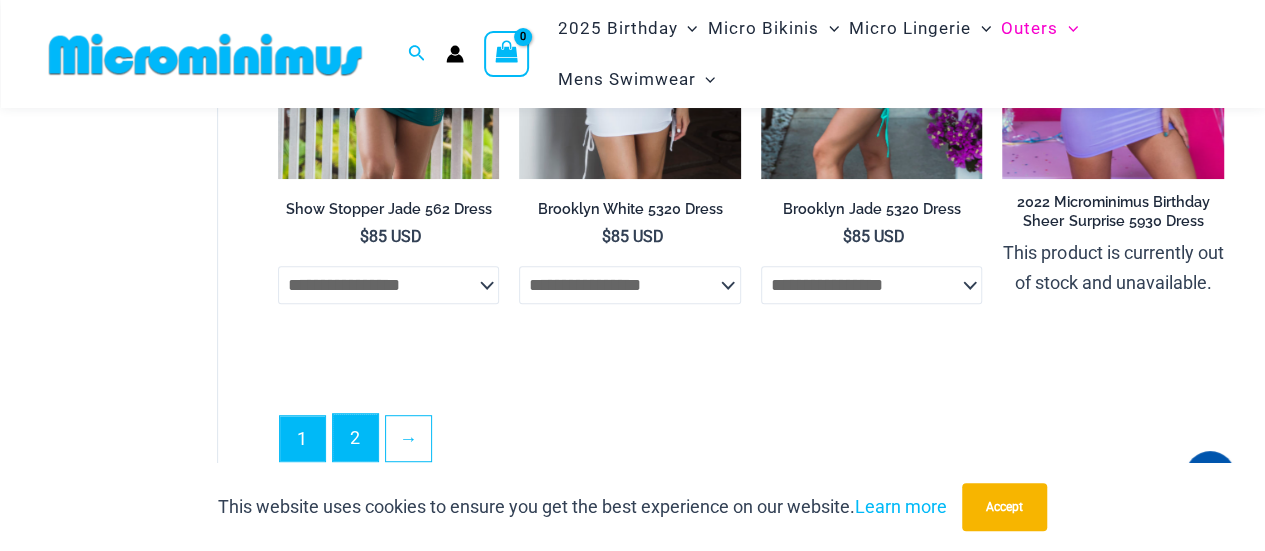 click on "2" at bounding box center (355, 437) 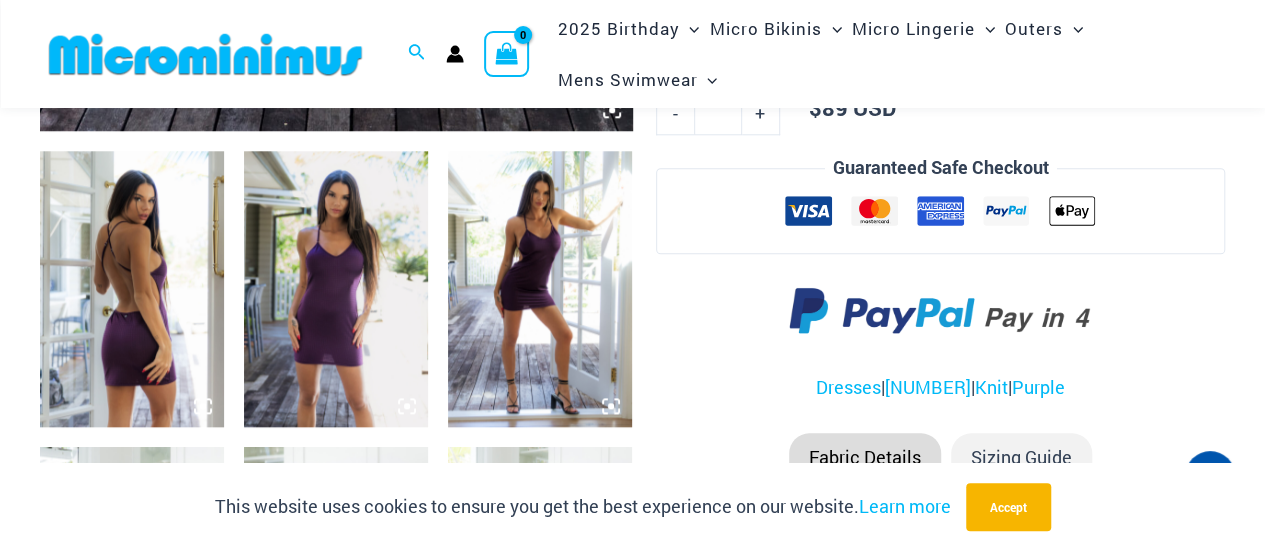 scroll, scrollTop: 1091, scrollLeft: 0, axis: vertical 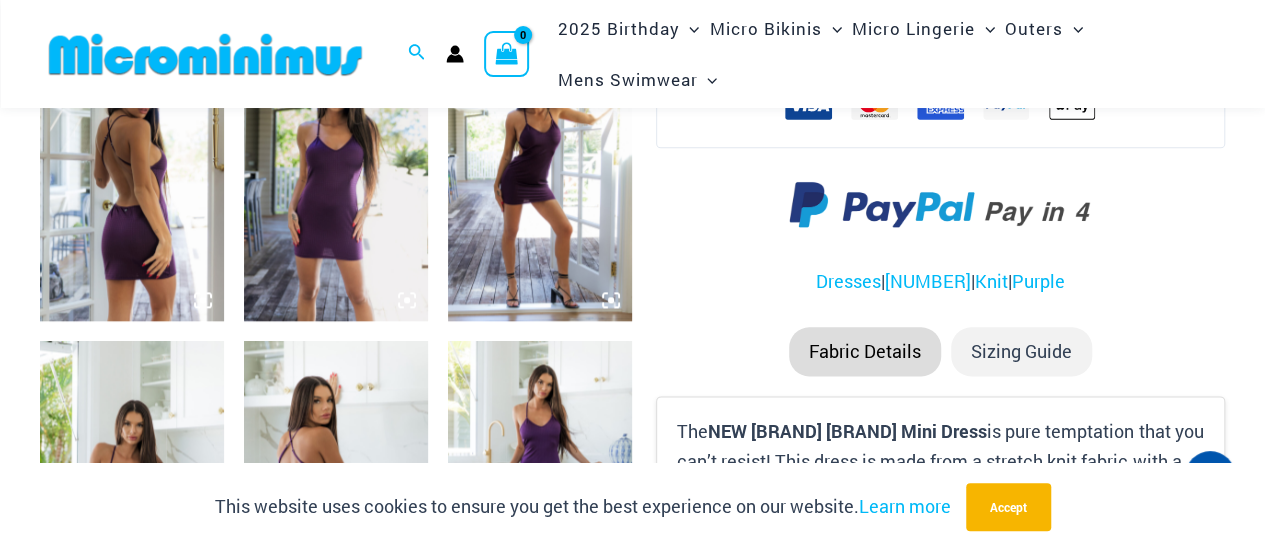 click at bounding box center [540, 183] 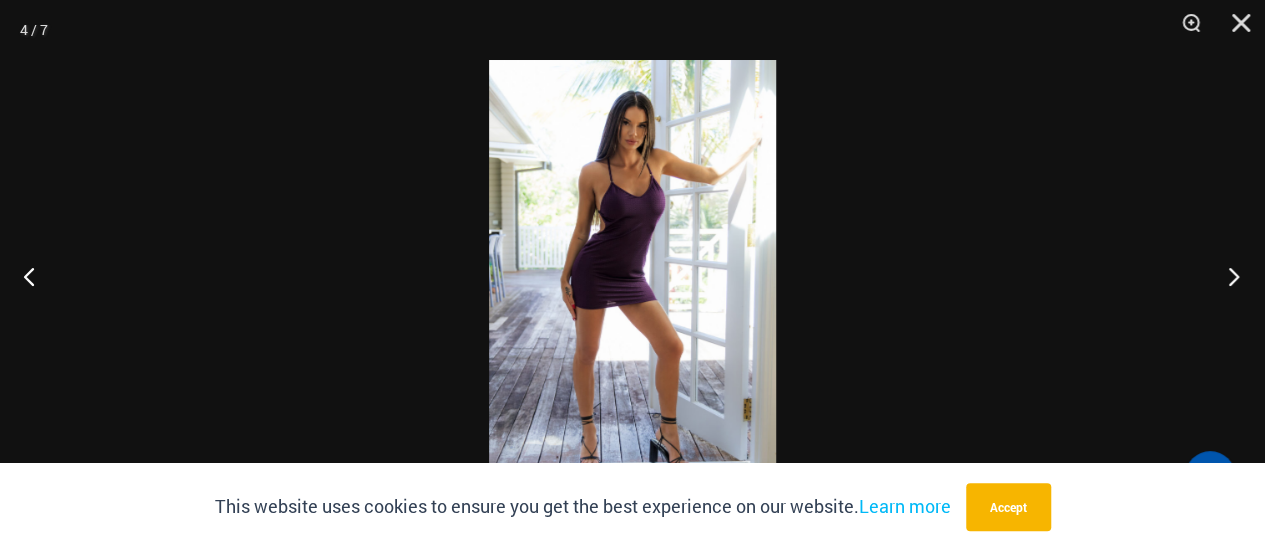 click at bounding box center [1227, 276] 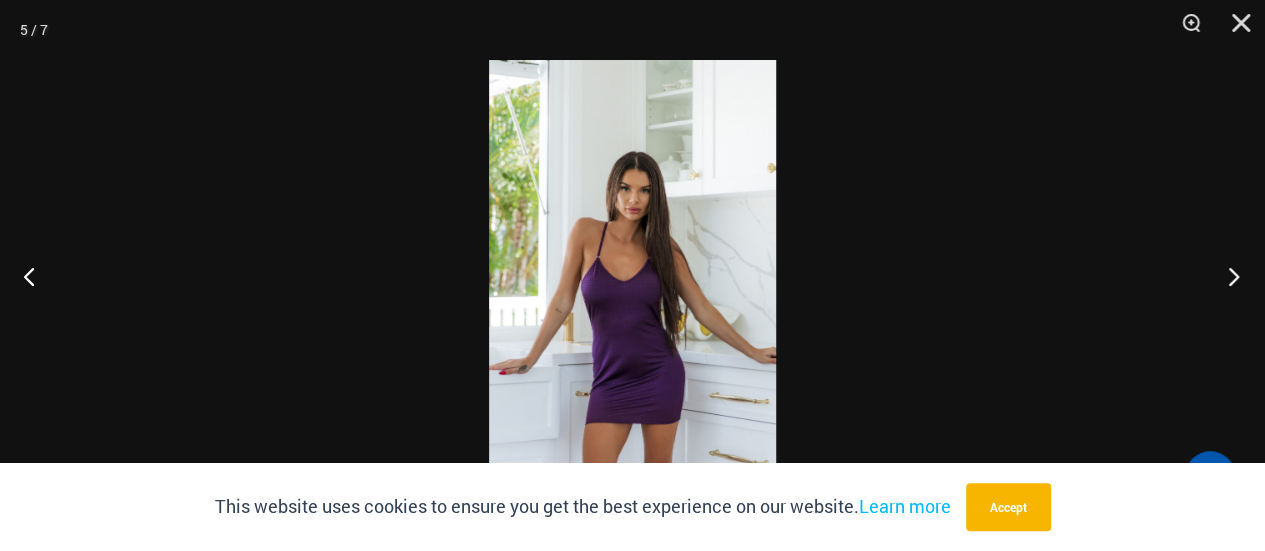 click at bounding box center [1227, 276] 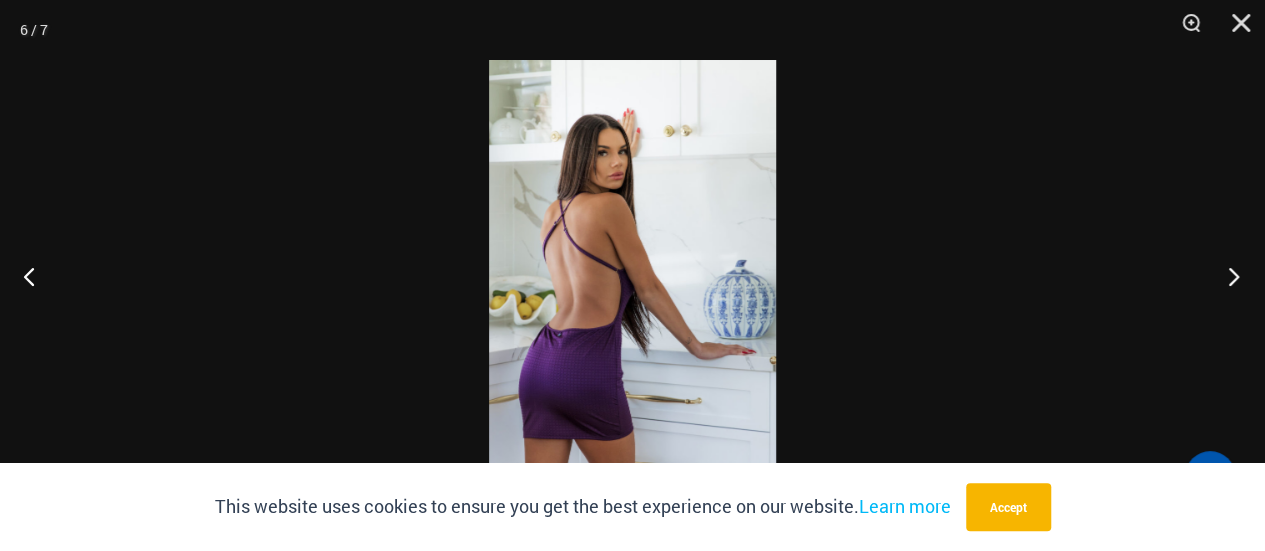 click at bounding box center [1227, 276] 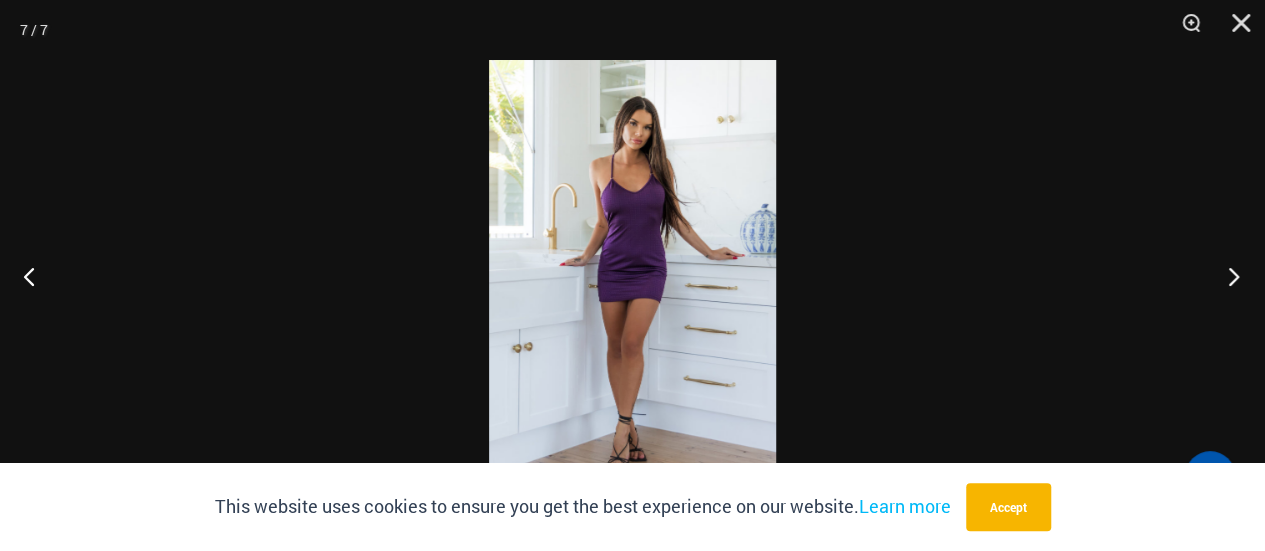 click at bounding box center (1227, 276) 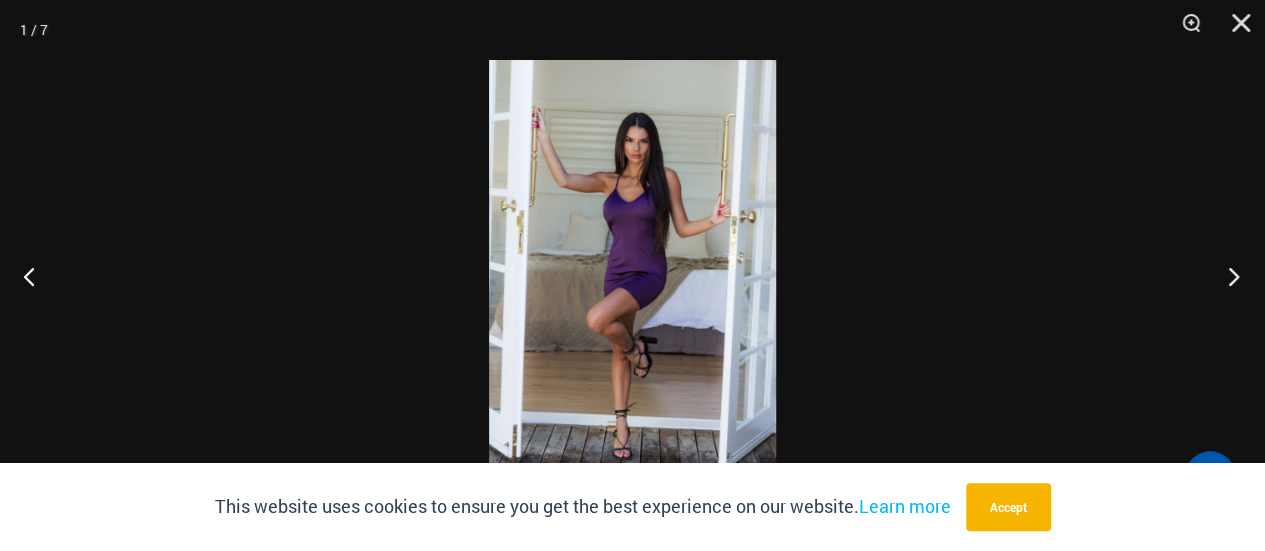 click at bounding box center [1227, 276] 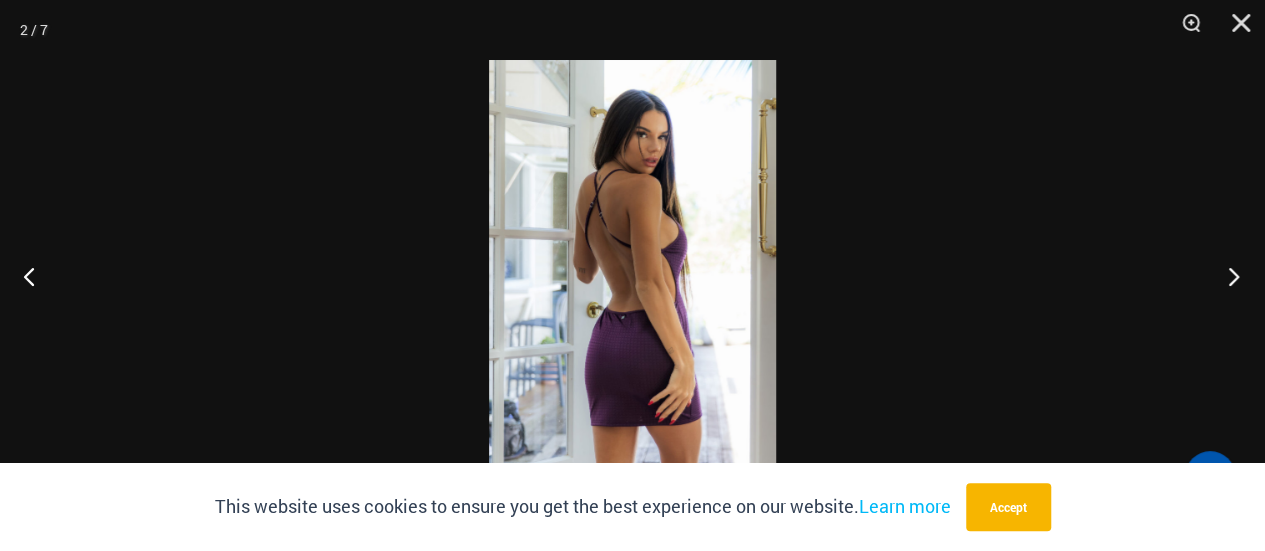 click at bounding box center (1227, 276) 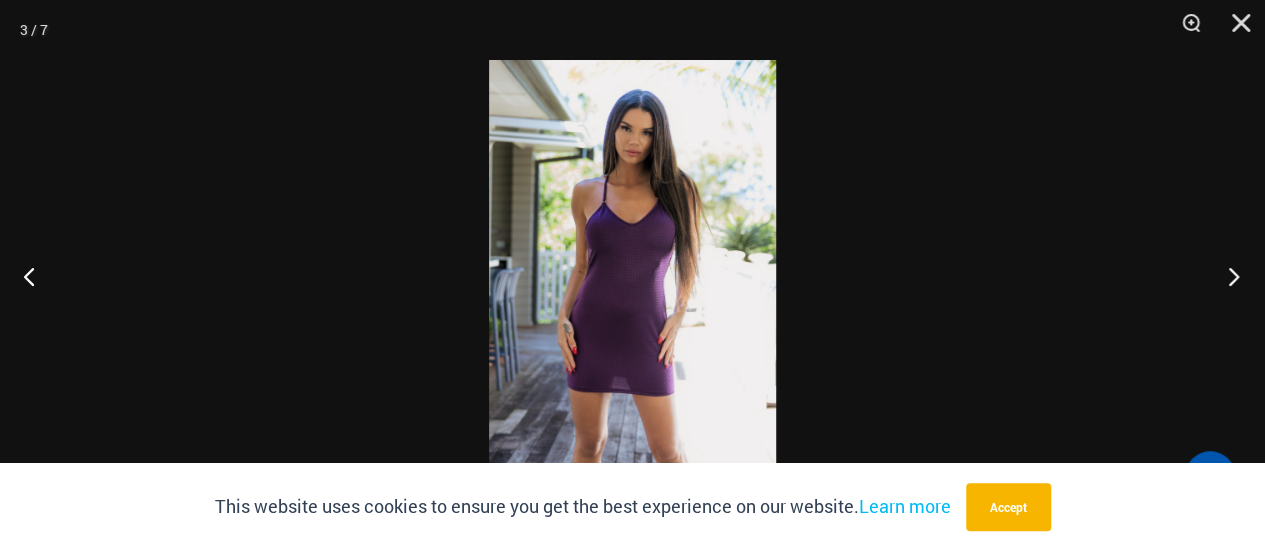 click at bounding box center (1227, 276) 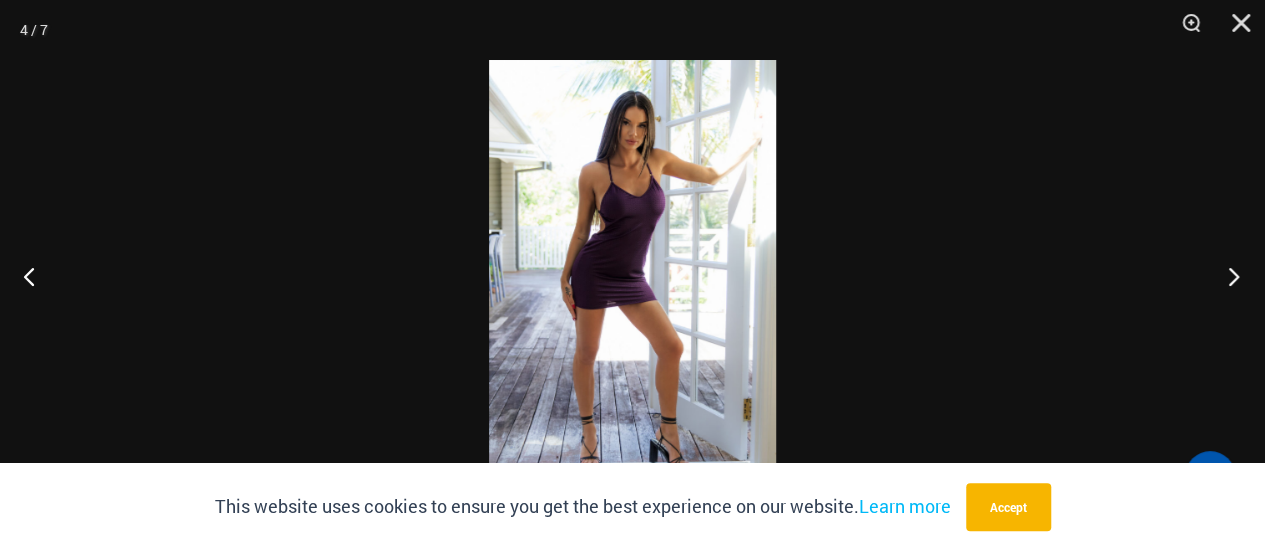 click at bounding box center (1227, 276) 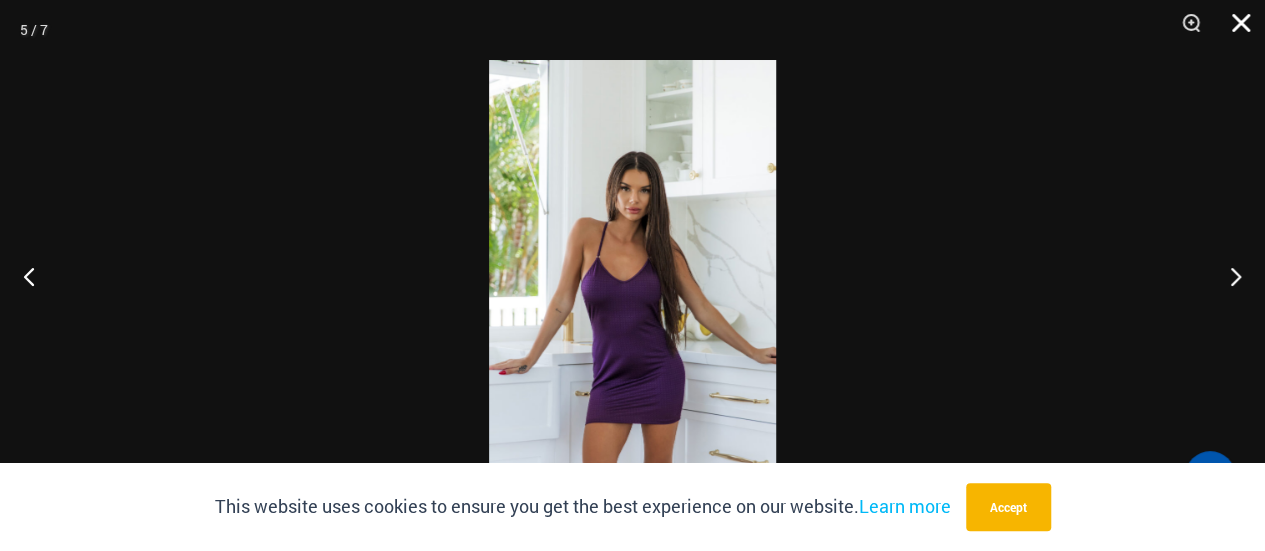click at bounding box center (1234, 30) 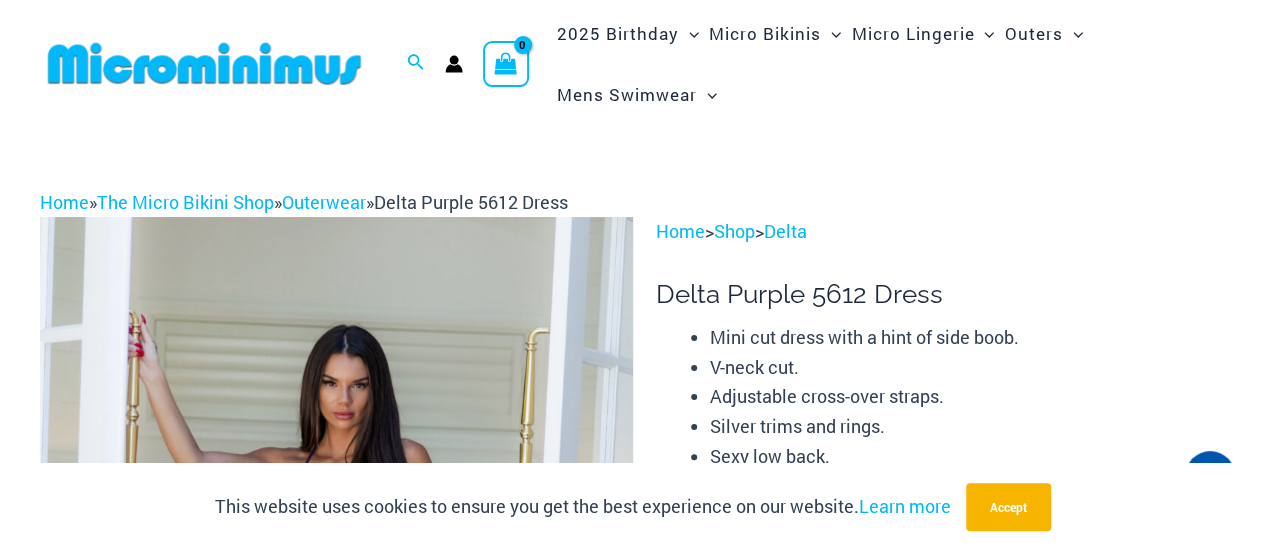 scroll, scrollTop: 0, scrollLeft: 0, axis: both 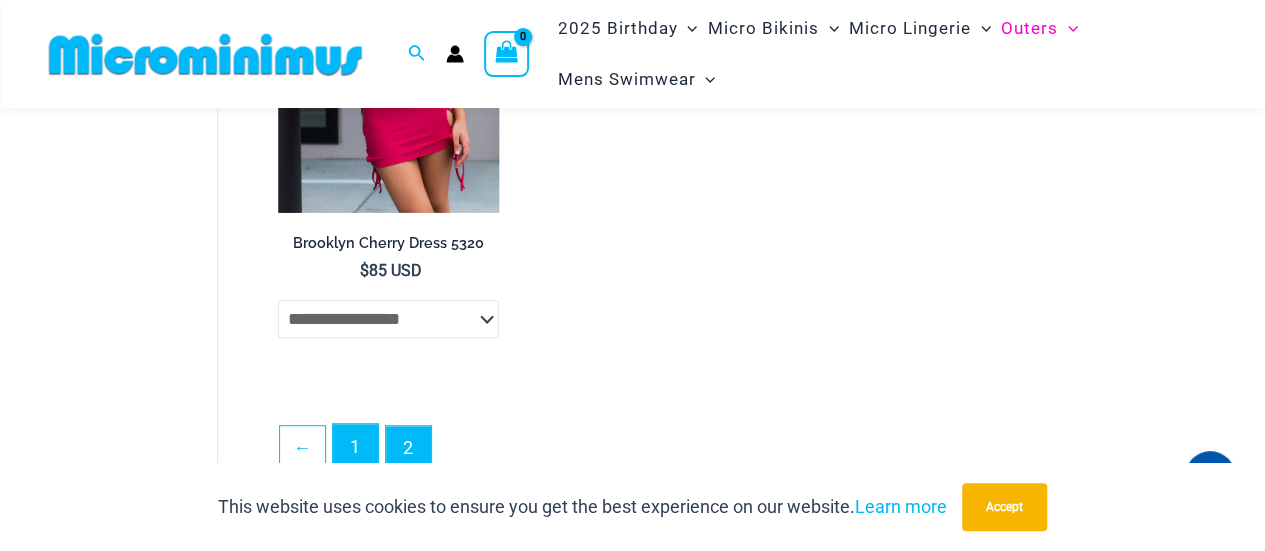 click on "1" at bounding box center [355, 447] 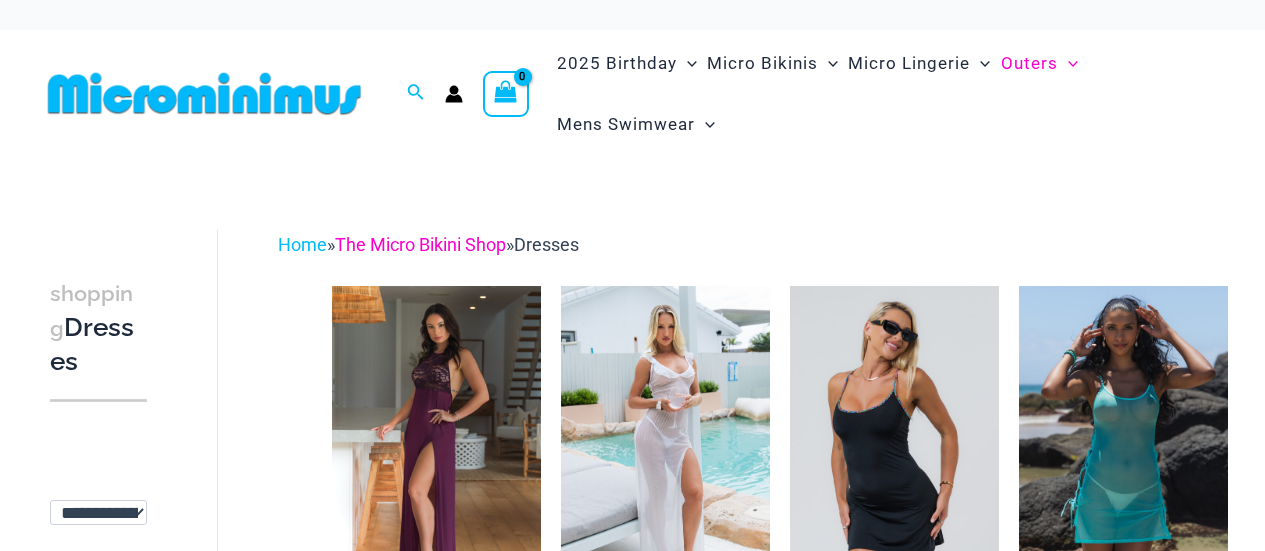 scroll, scrollTop: 0, scrollLeft: 0, axis: both 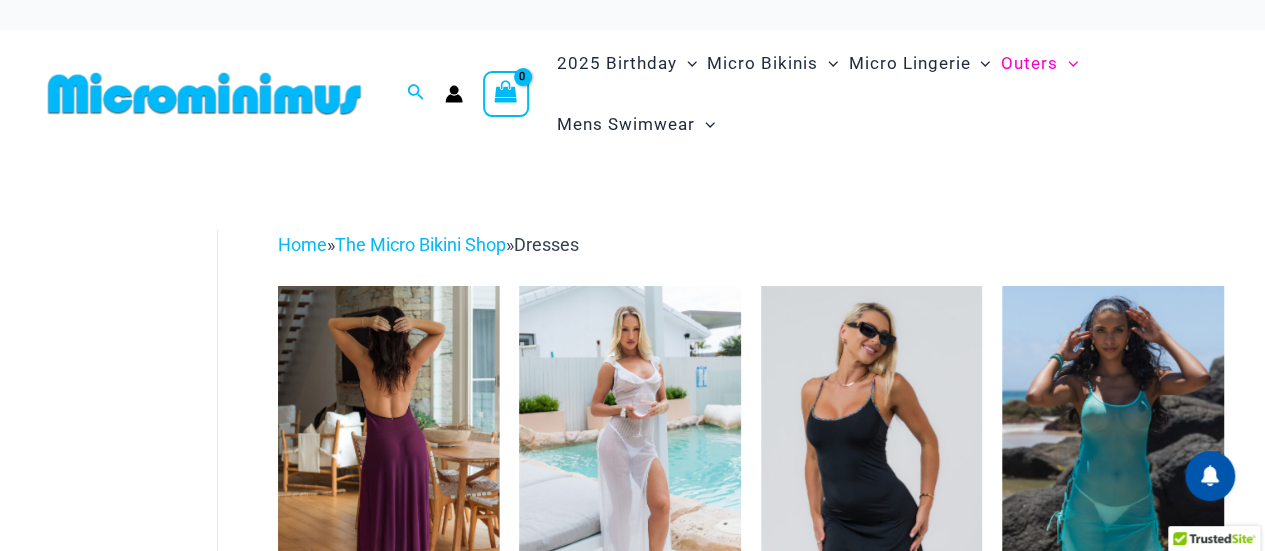 click at bounding box center (389, 452) 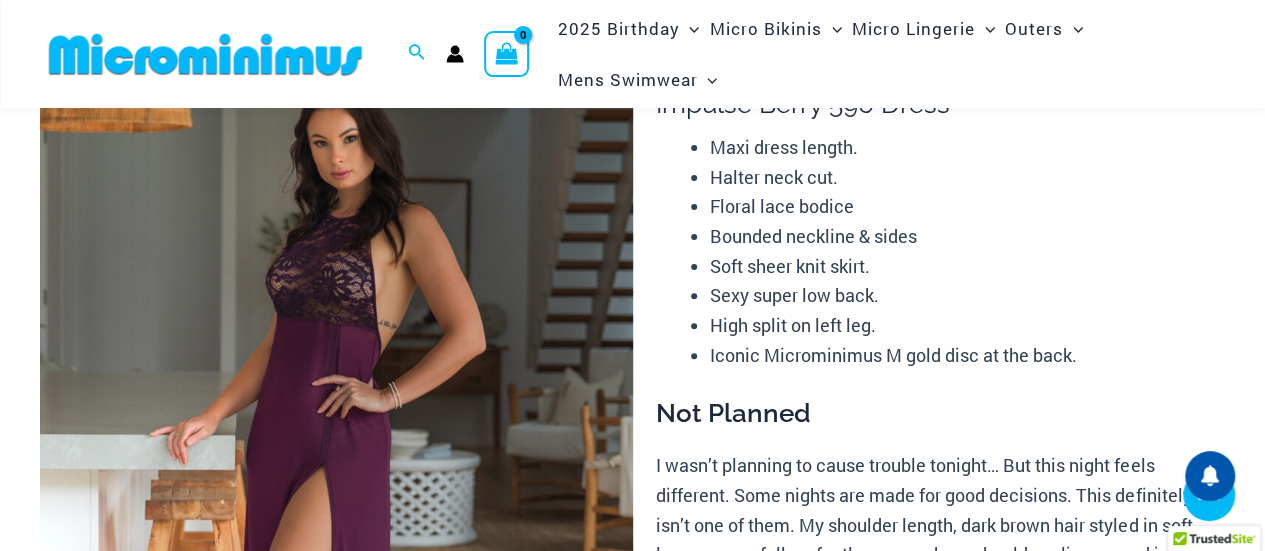 scroll, scrollTop: 1000, scrollLeft: 0, axis: vertical 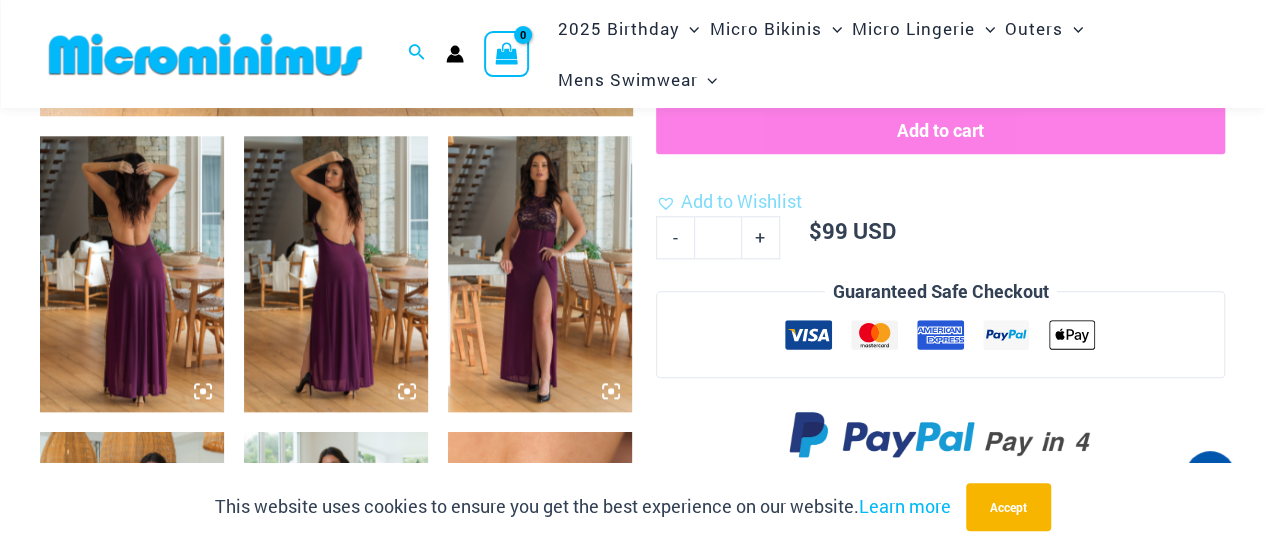 click at bounding box center (132, 274) 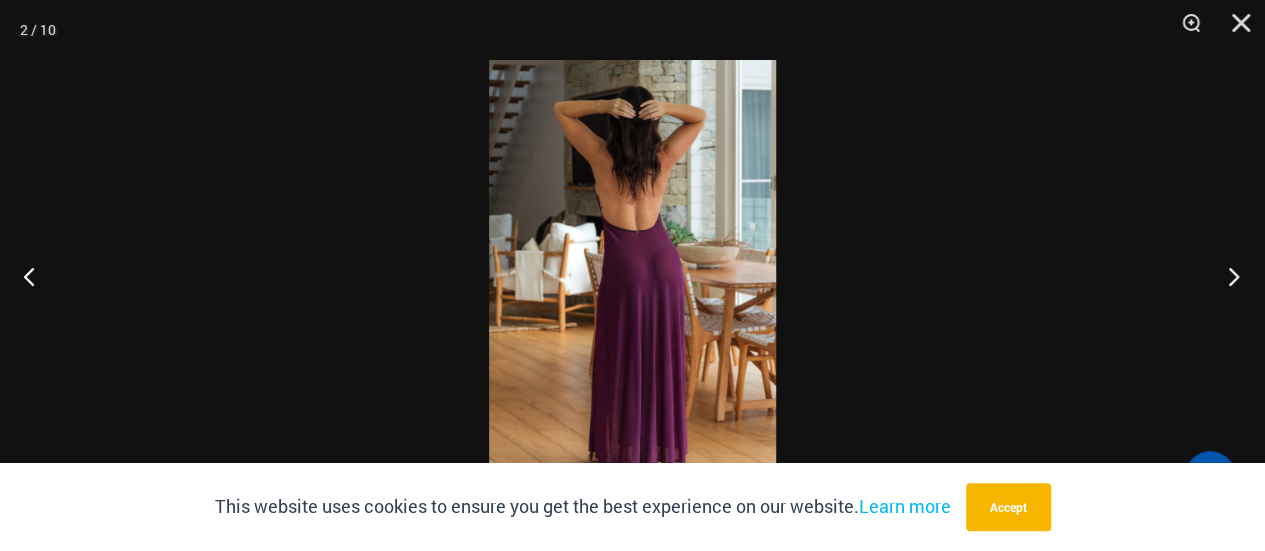 click at bounding box center (1227, 276) 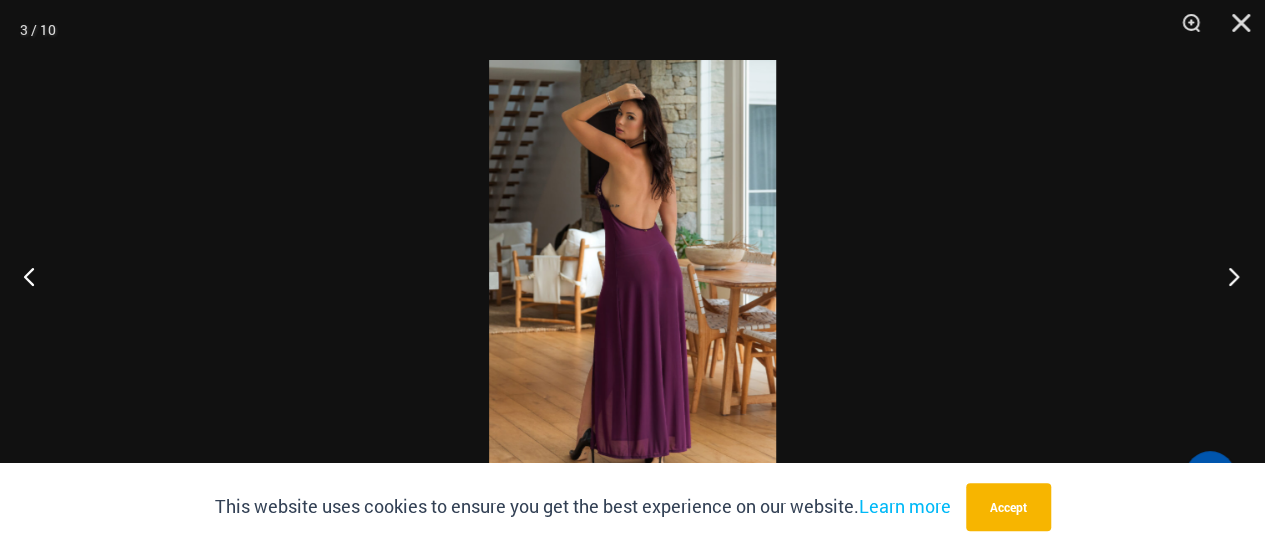 click at bounding box center (1227, 276) 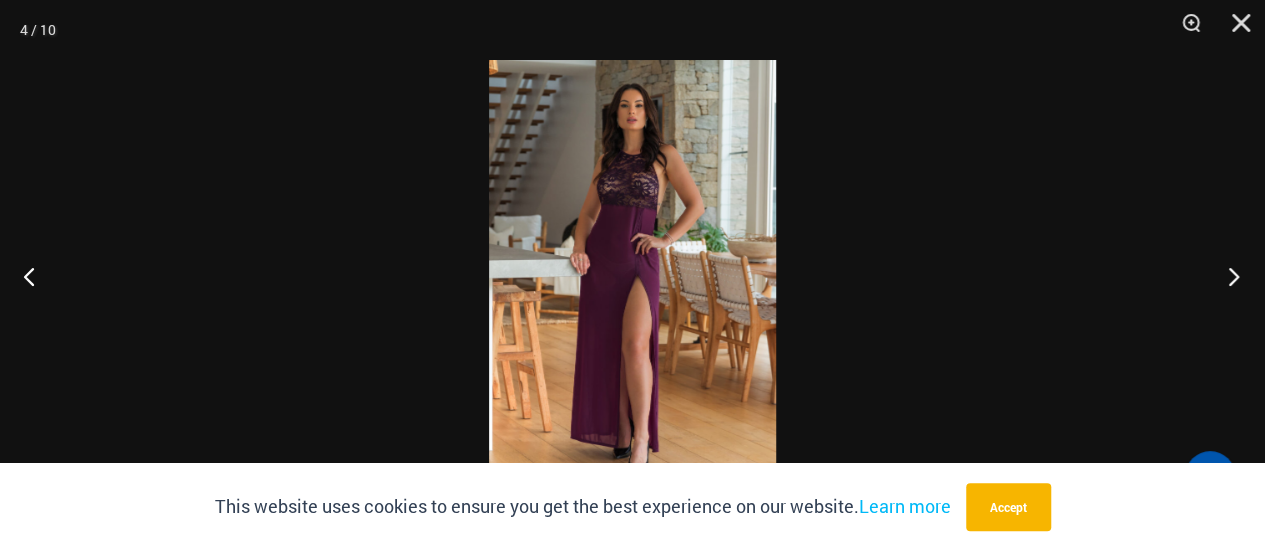 click at bounding box center [1227, 276] 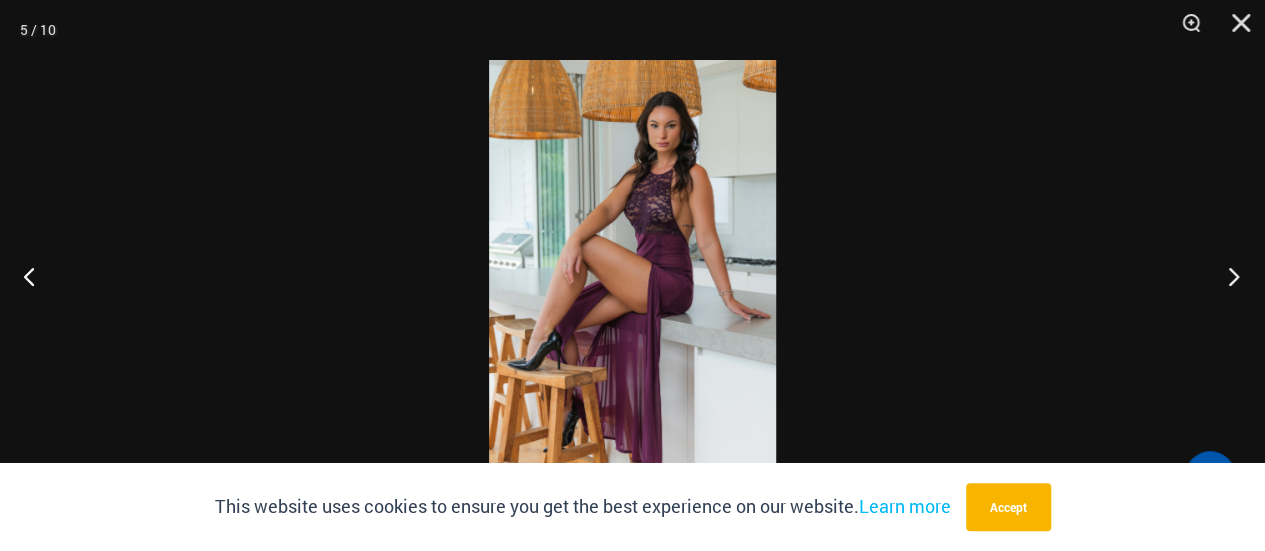 click at bounding box center (1227, 276) 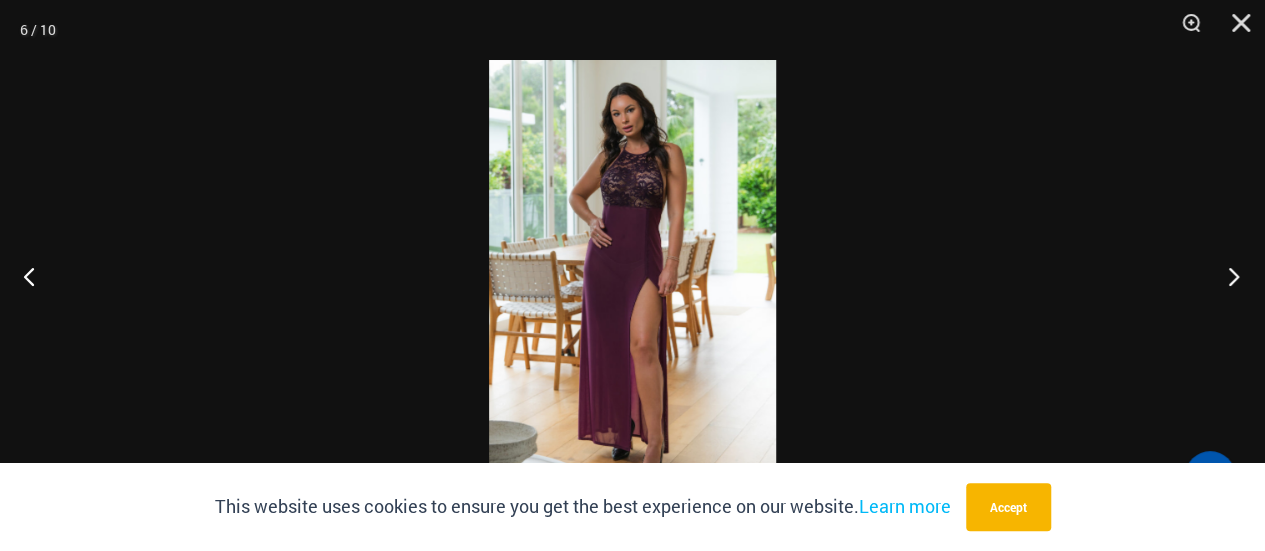 click at bounding box center (1227, 276) 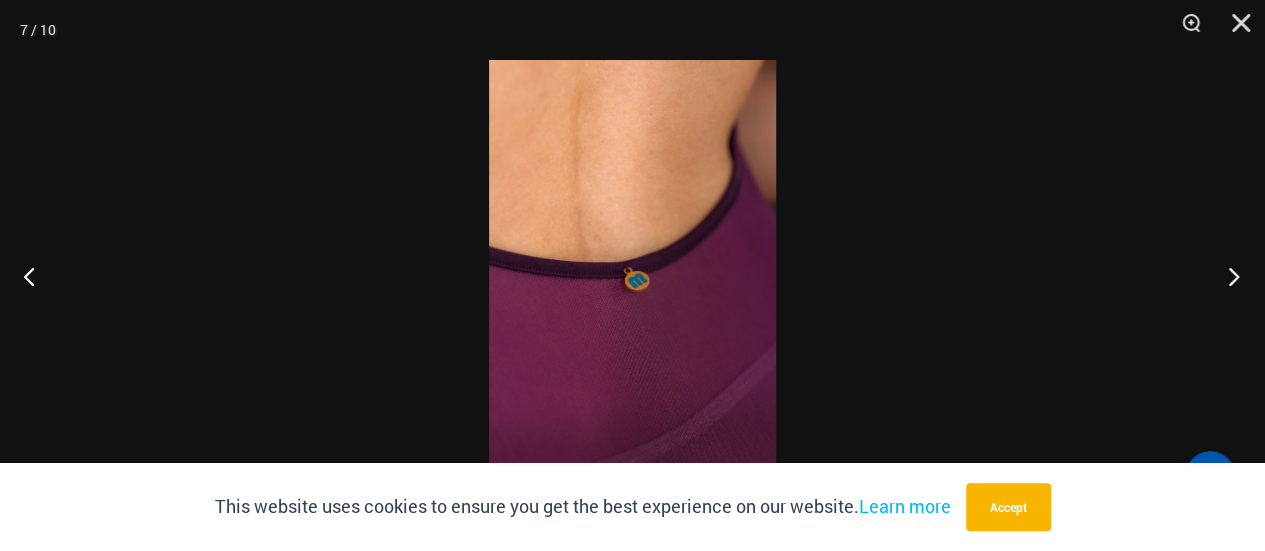 click at bounding box center [1227, 276] 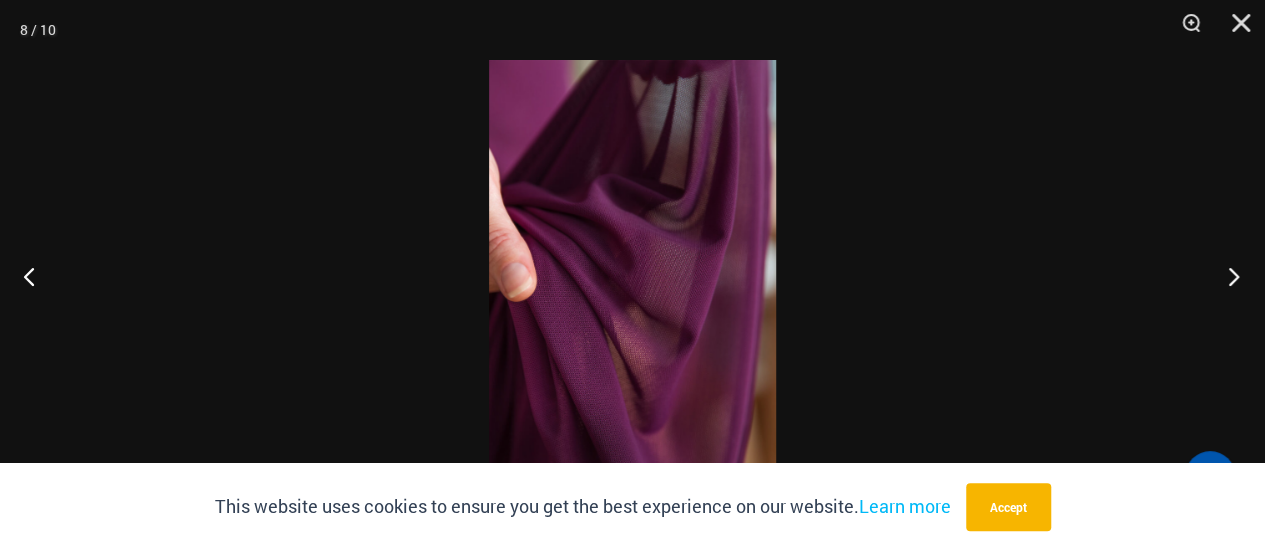 click at bounding box center (1227, 276) 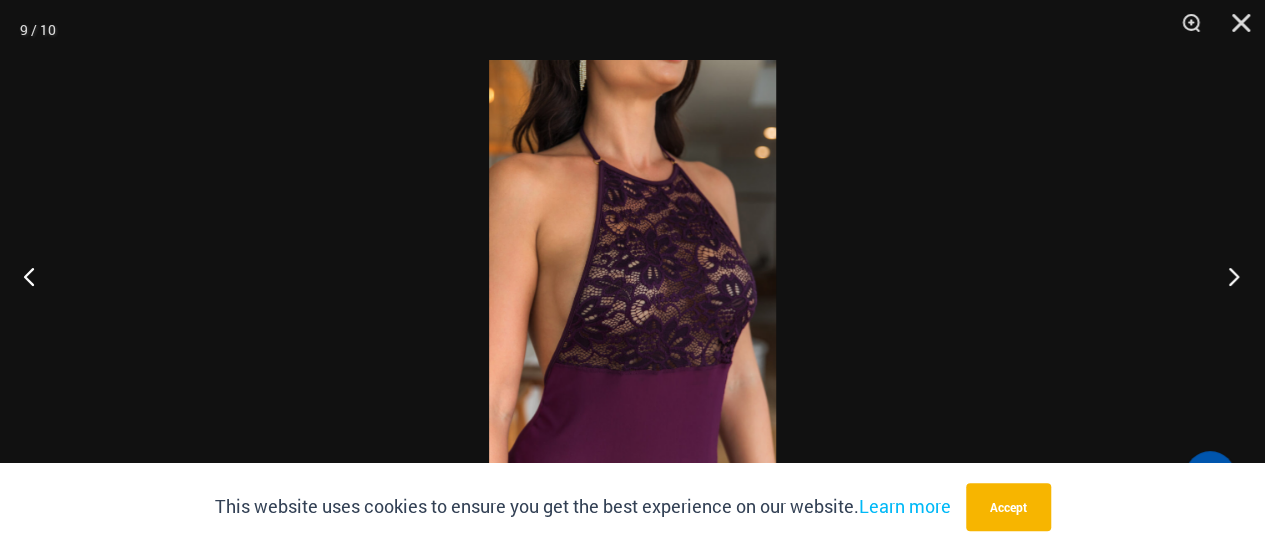 click at bounding box center [1227, 276] 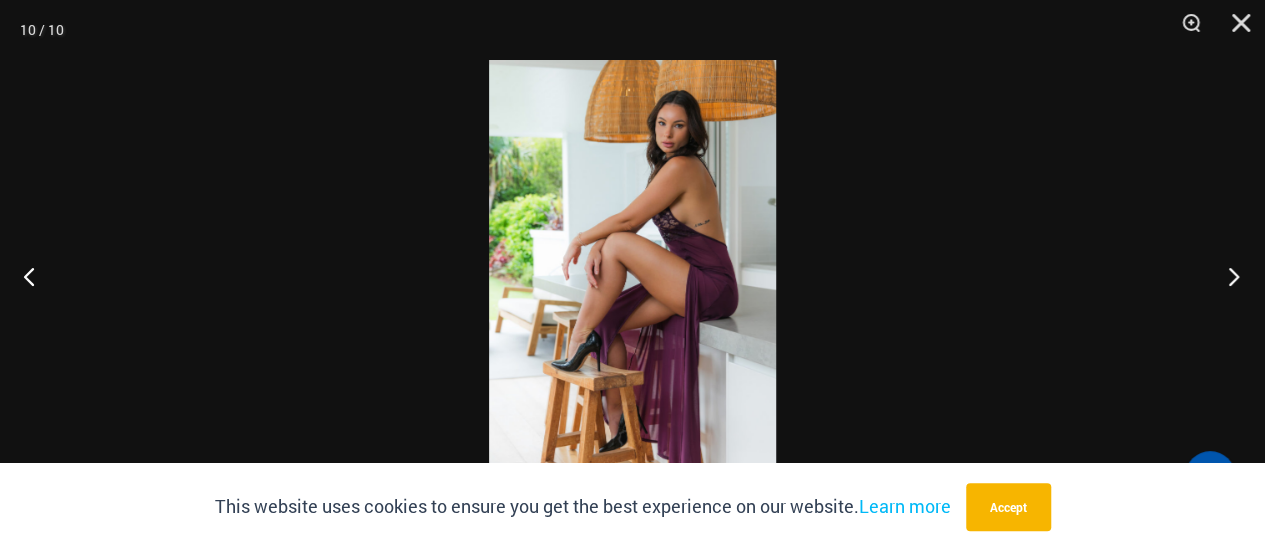 click at bounding box center [1227, 276] 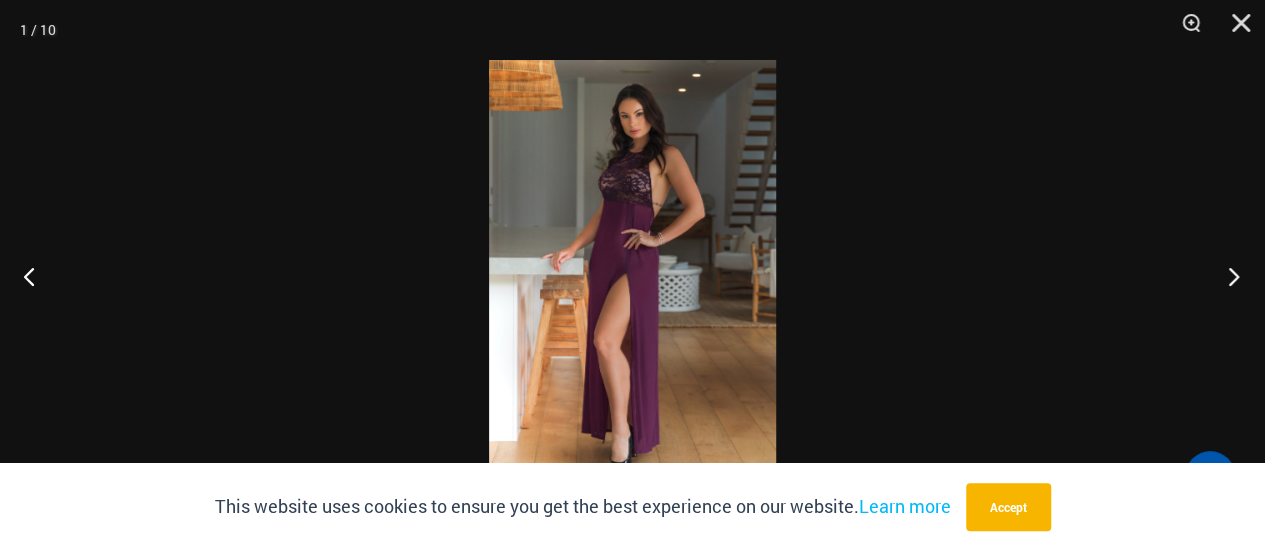 click at bounding box center (1227, 276) 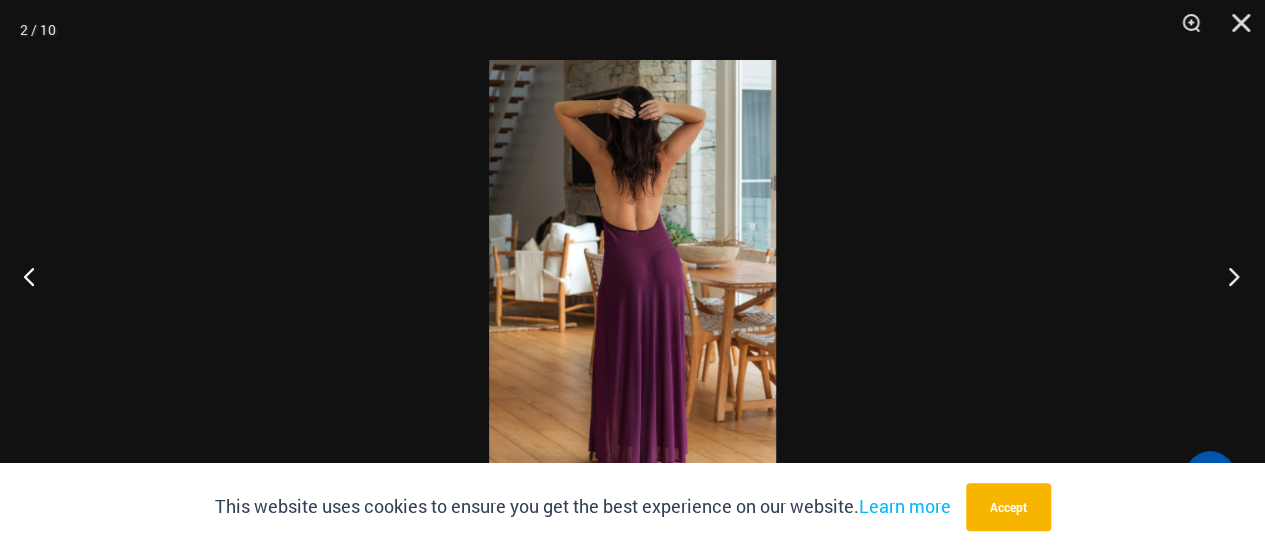 click at bounding box center [1227, 276] 